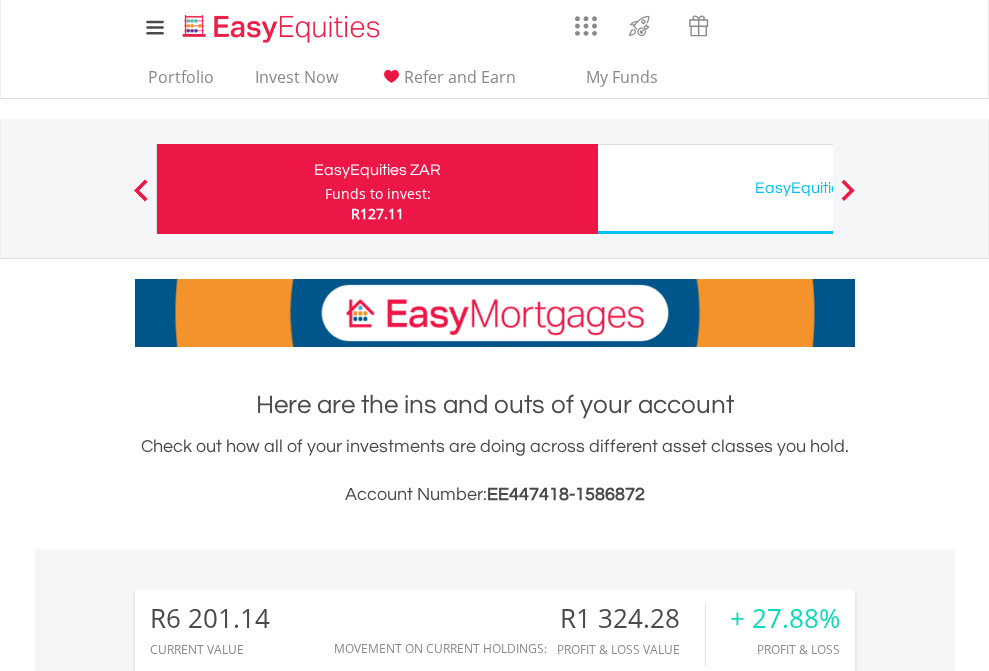 scroll, scrollTop: 0, scrollLeft: 0, axis: both 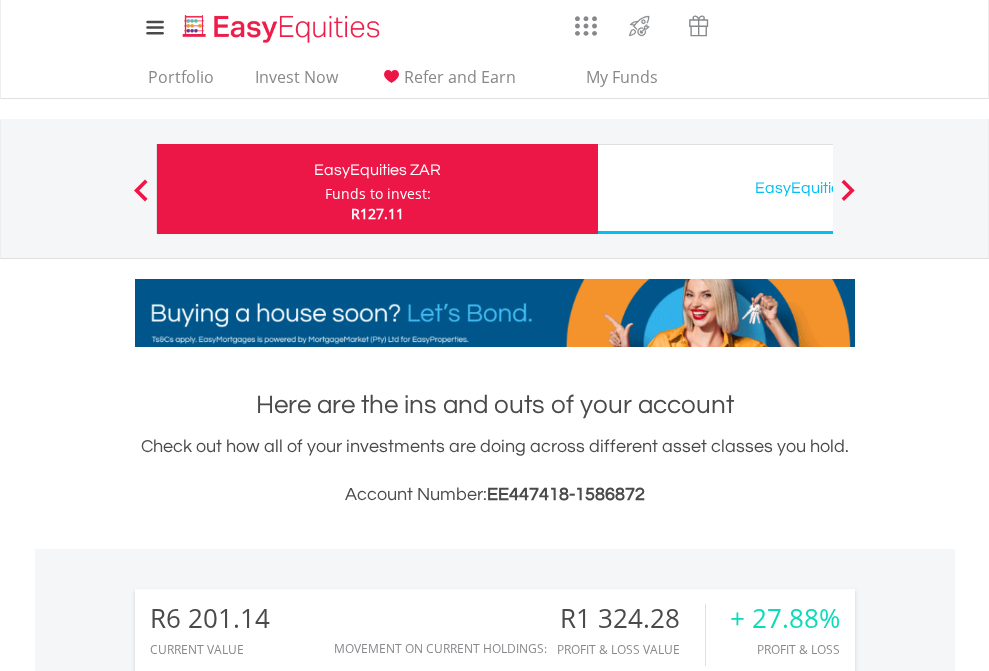 click on "Funds to invest:" at bounding box center [378, 194] 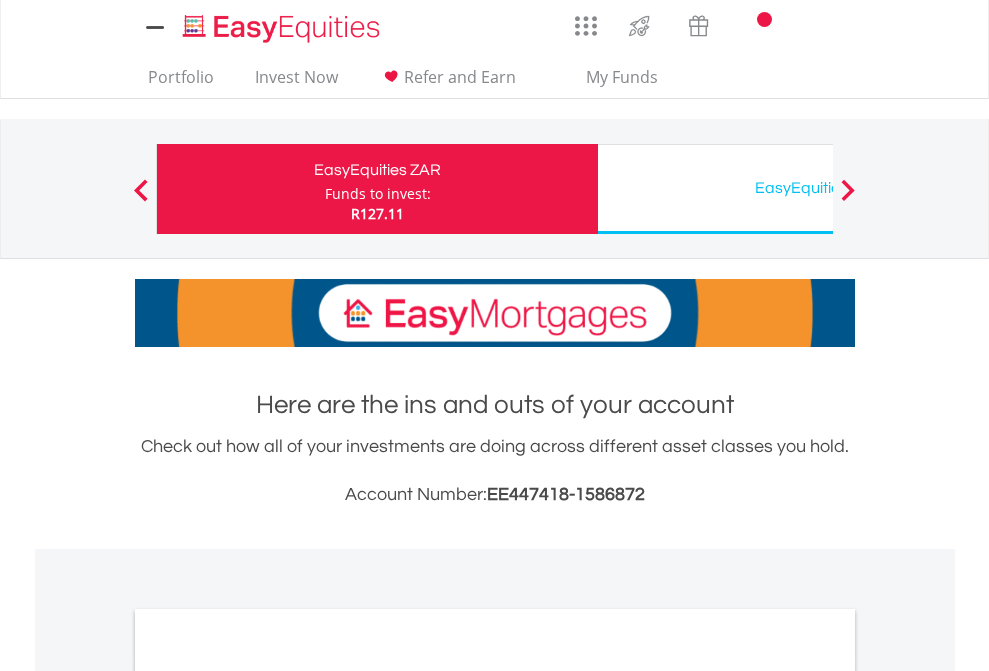 scroll, scrollTop: 0, scrollLeft: 0, axis: both 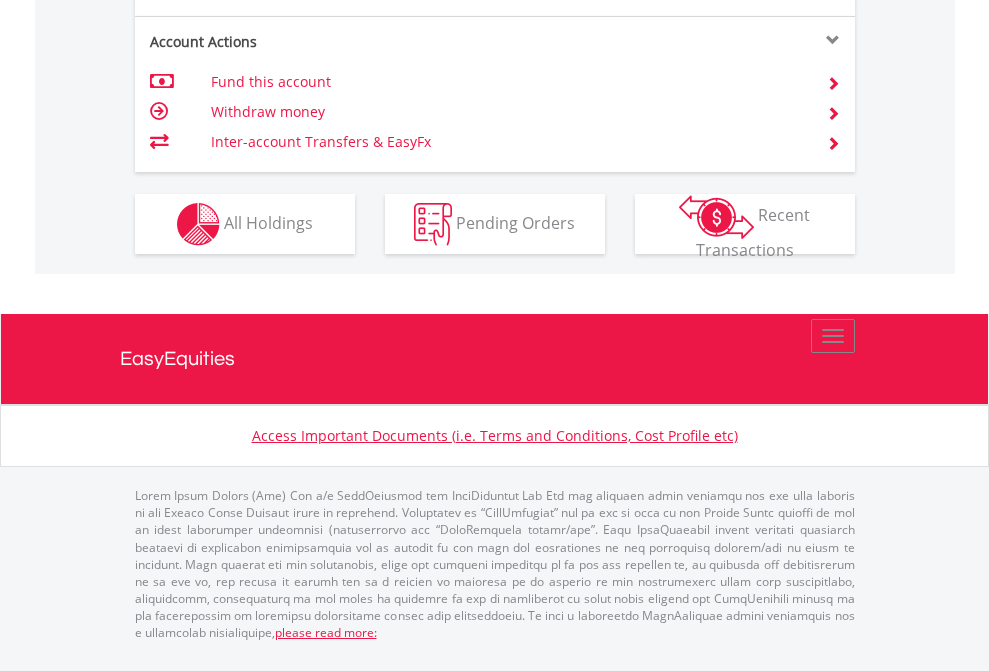 click on "Investment types" at bounding box center (706, -337) 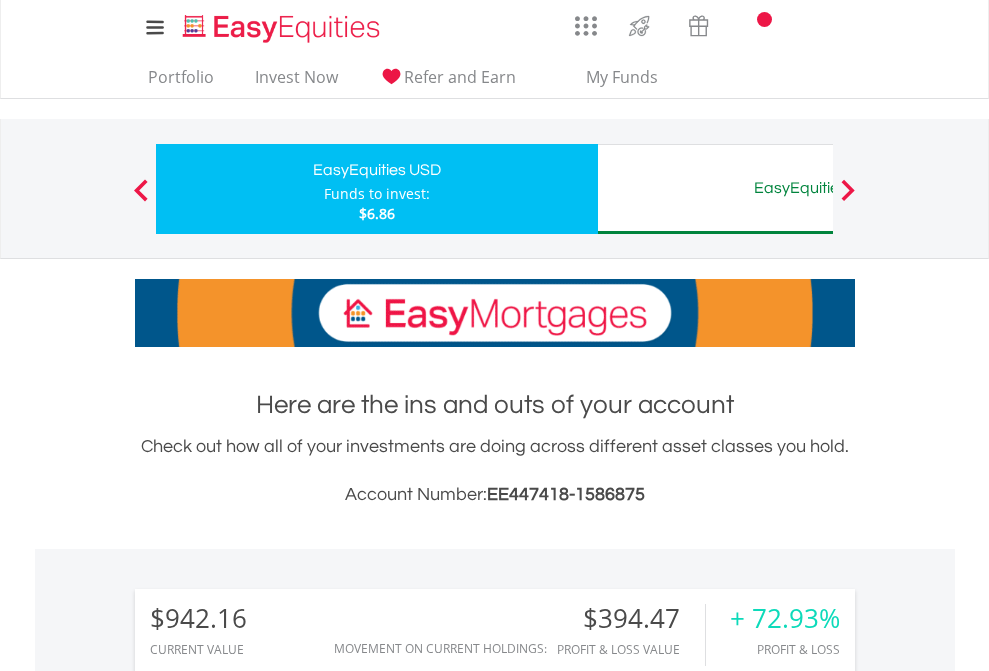 scroll, scrollTop: 0, scrollLeft: 0, axis: both 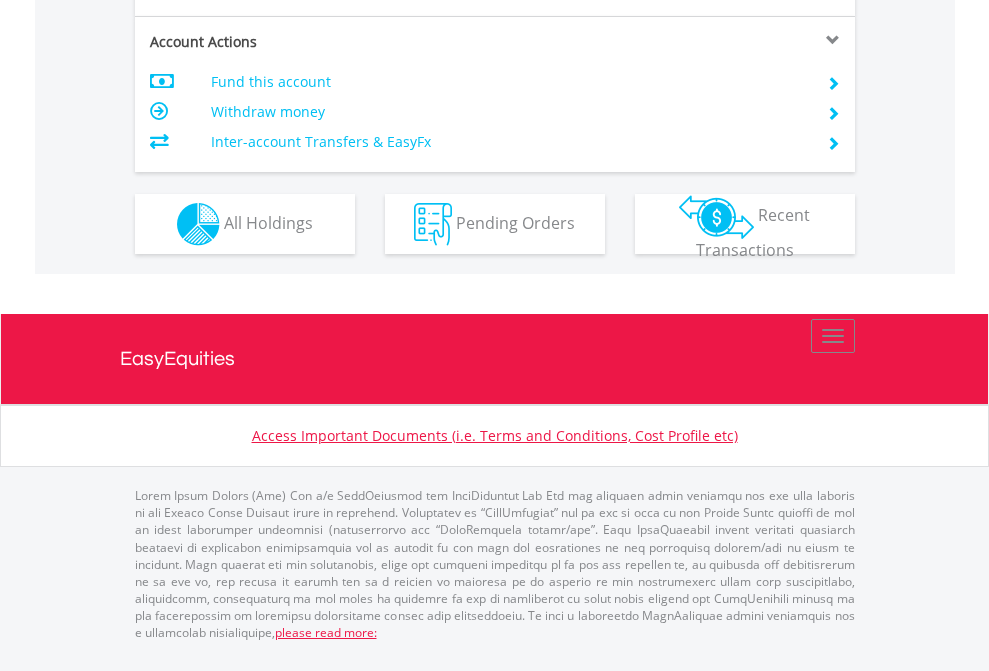 click on "Investment types" at bounding box center (706, -337) 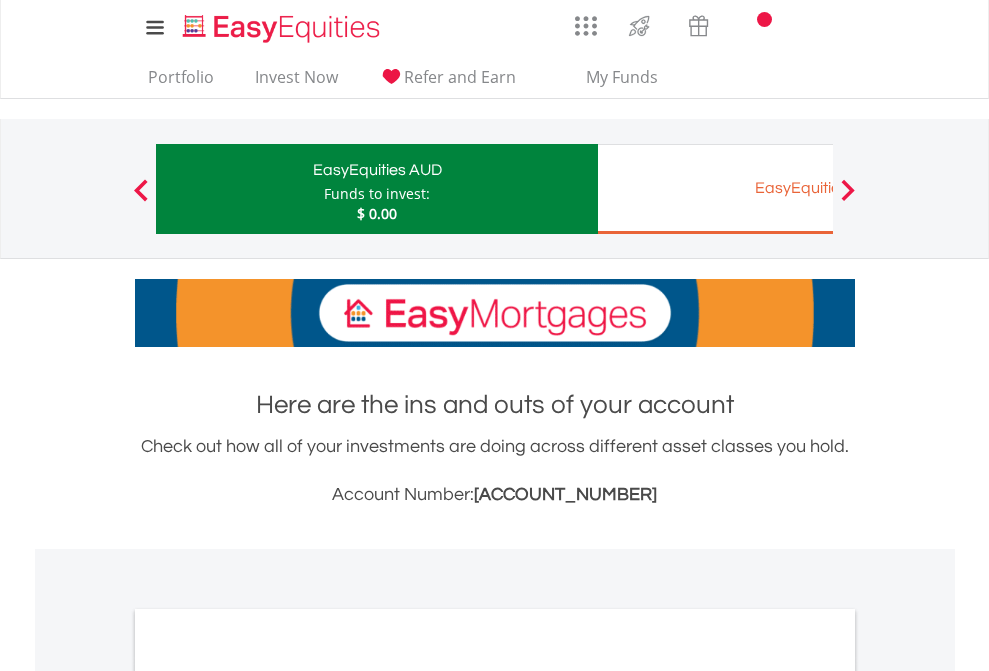 scroll, scrollTop: 0, scrollLeft: 0, axis: both 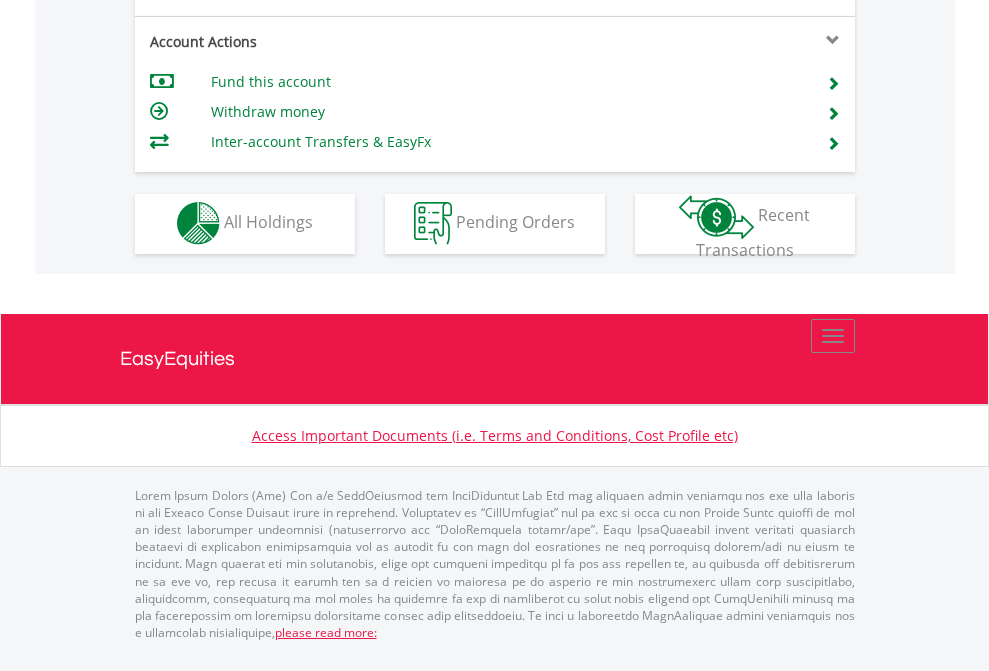 click on "Investment types" at bounding box center (706, -353) 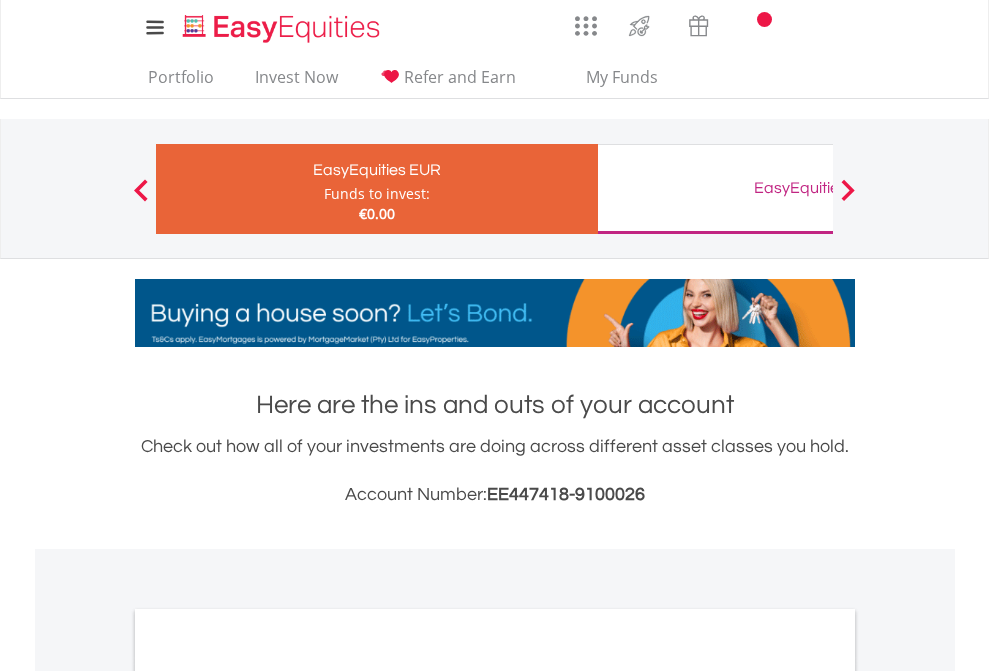 scroll, scrollTop: 0, scrollLeft: 0, axis: both 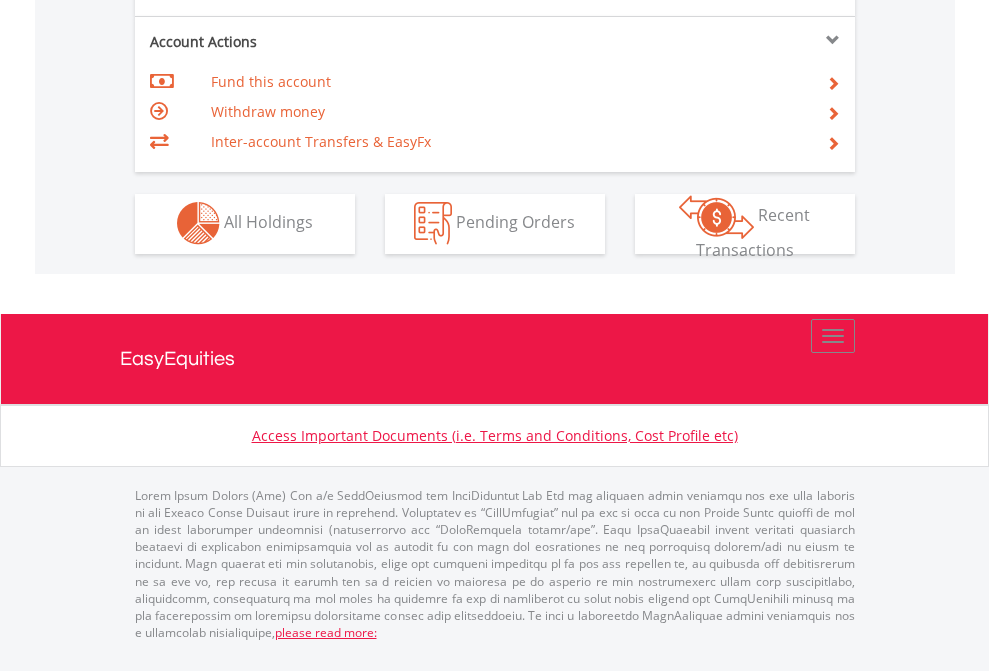 click on "Investment types" at bounding box center [706, -353] 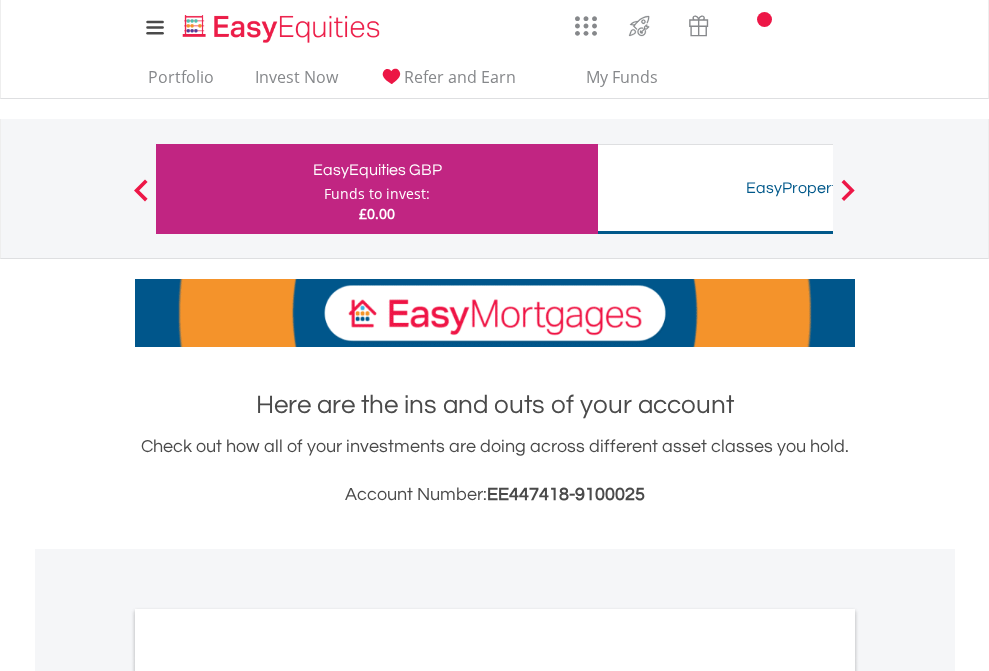 scroll, scrollTop: 0, scrollLeft: 0, axis: both 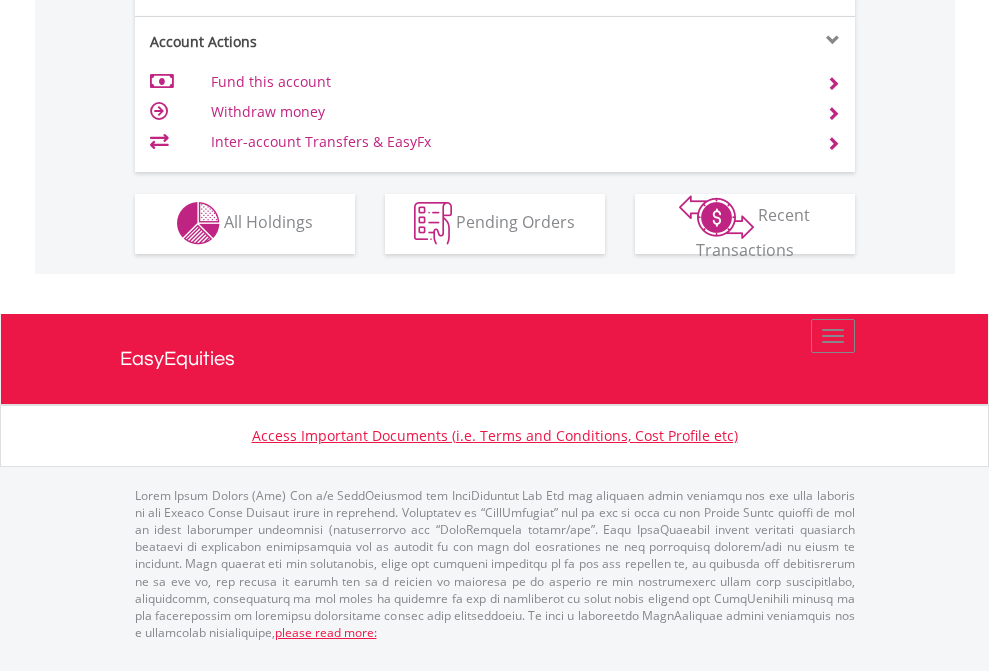 click on "Investment types" at bounding box center (706, -353) 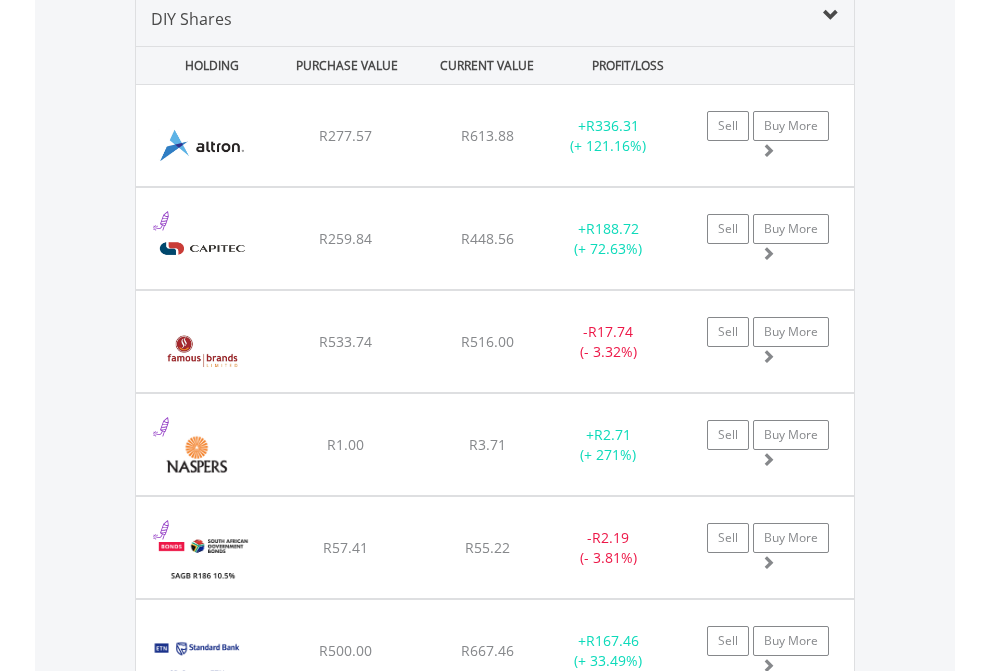scroll, scrollTop: 1933, scrollLeft: 0, axis: vertical 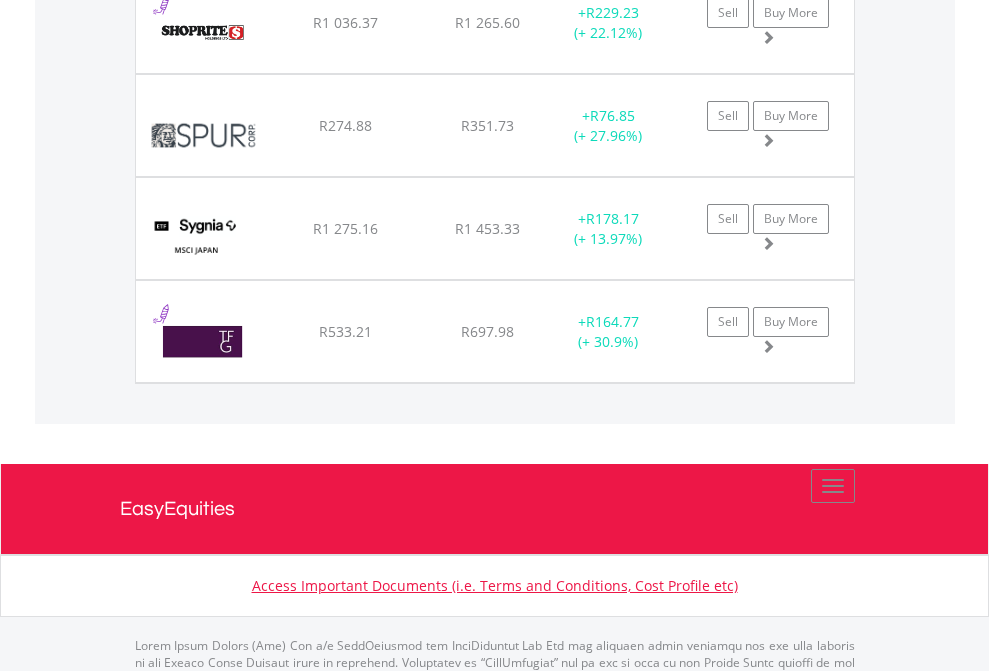 click on "EasyEquities USD" at bounding box center [818, -1745] 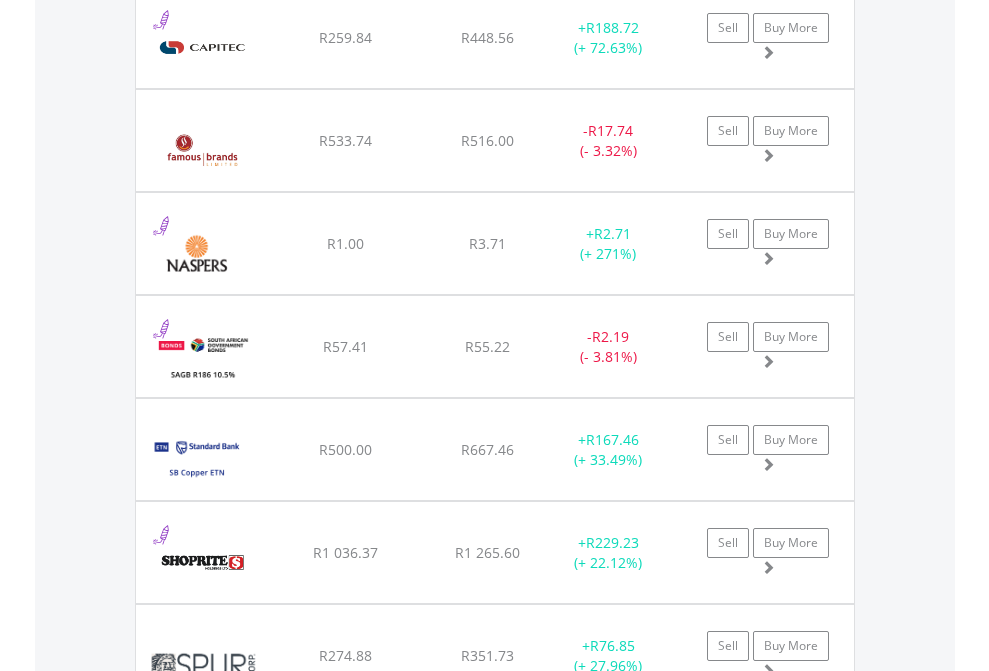 scroll, scrollTop: 144, scrollLeft: 0, axis: vertical 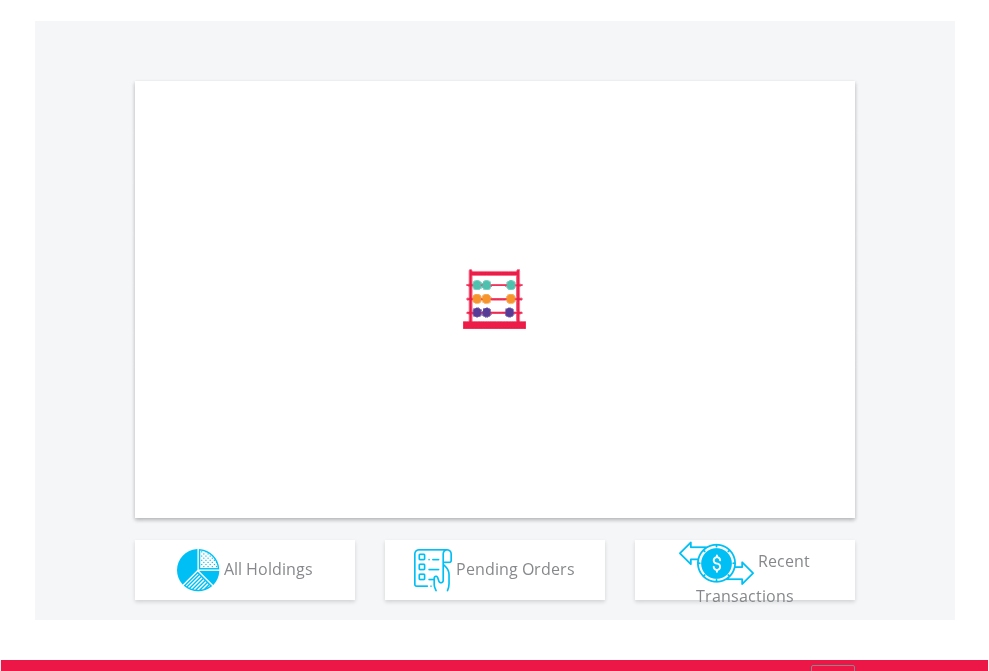 click on "All Holdings" at bounding box center [268, 568] 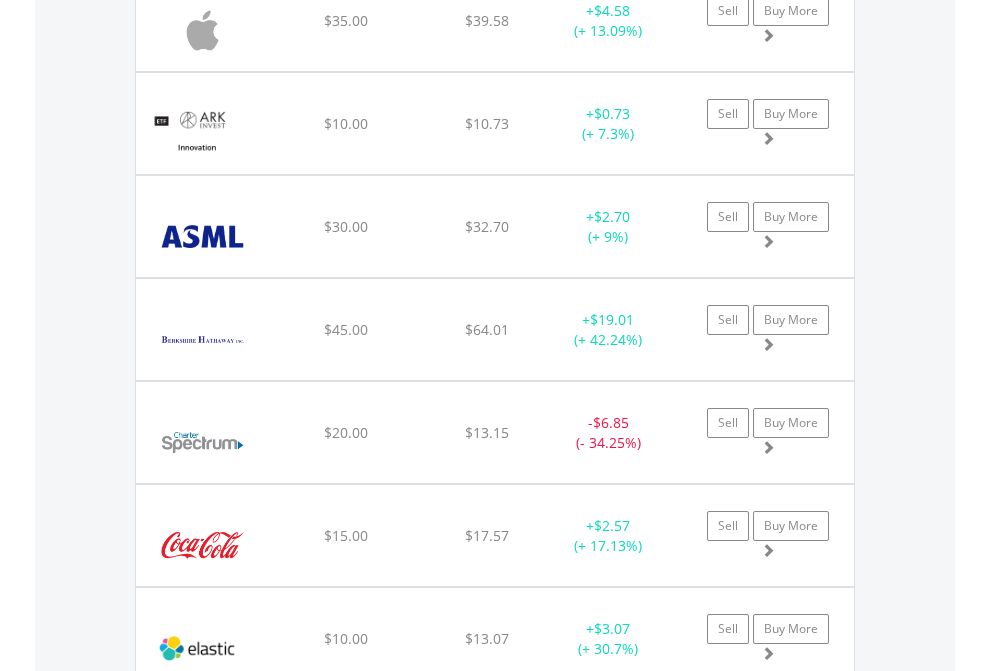 scroll, scrollTop: 2265, scrollLeft: 0, axis: vertical 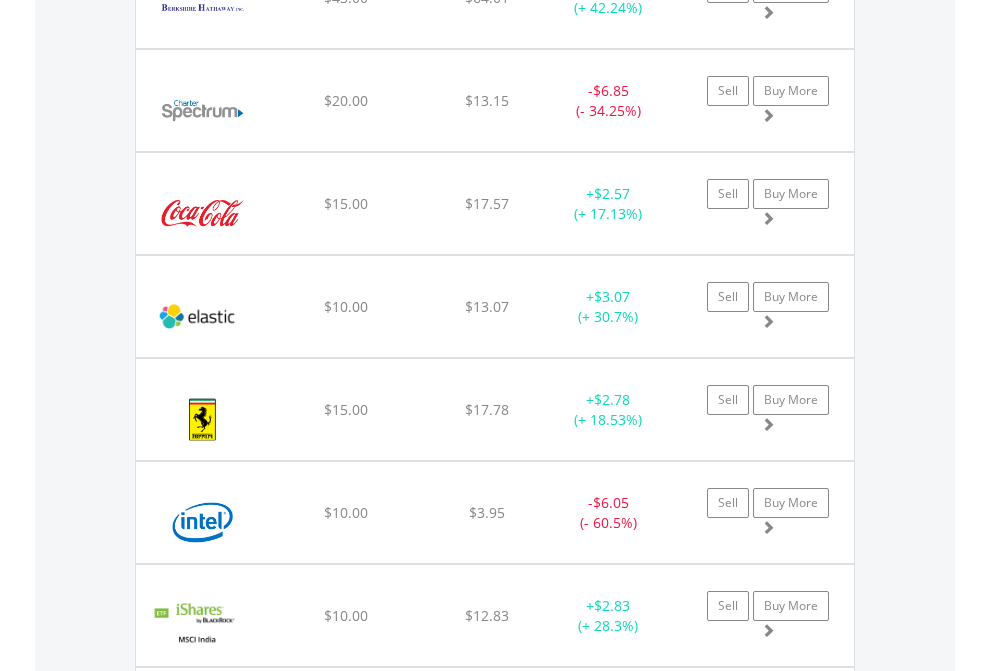 click on "EasyEquities AUD" at bounding box center [818, -2077] 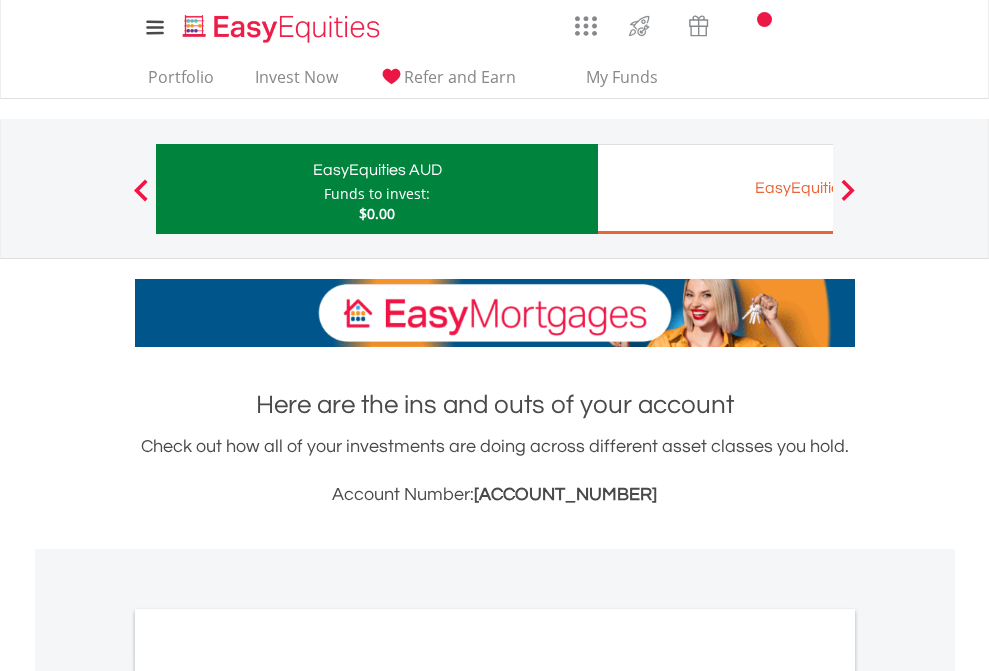 scroll, scrollTop: 0, scrollLeft: 0, axis: both 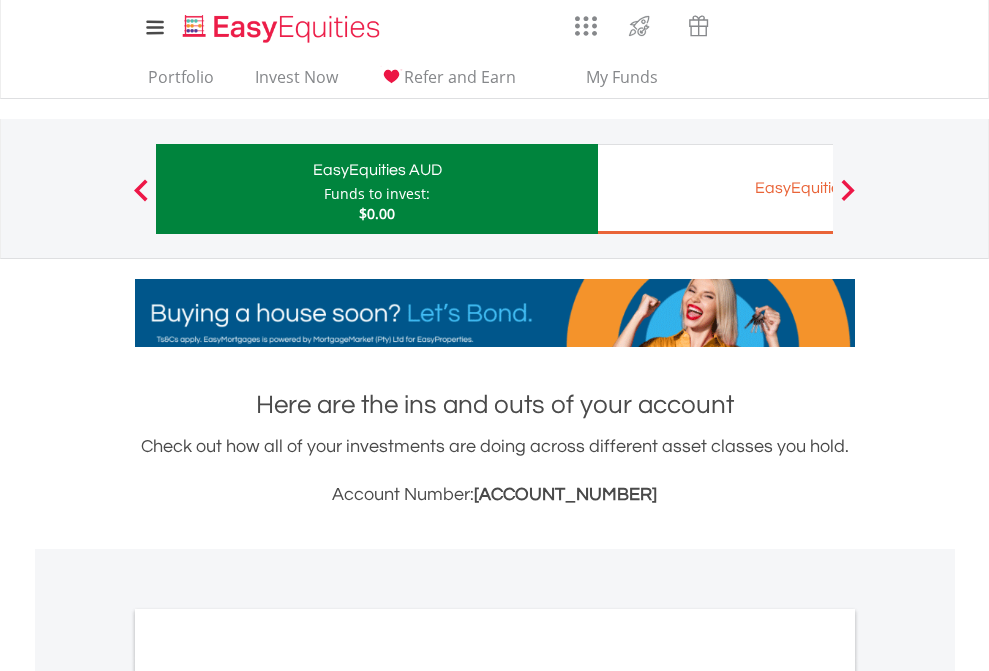 click on "All Holdings" at bounding box center [268, 1096] 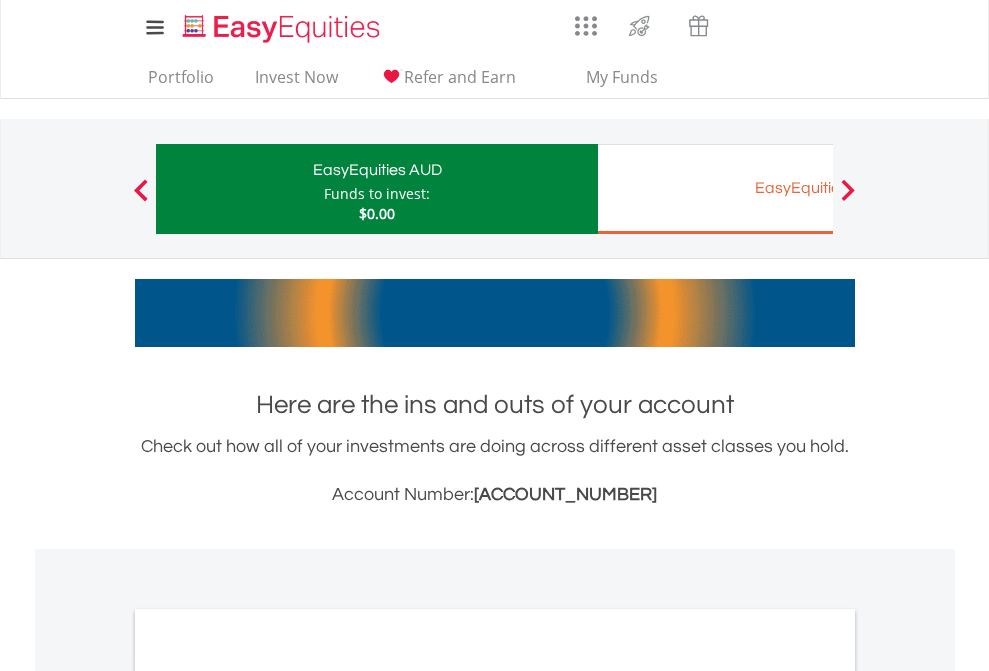 scroll, scrollTop: 1202, scrollLeft: 0, axis: vertical 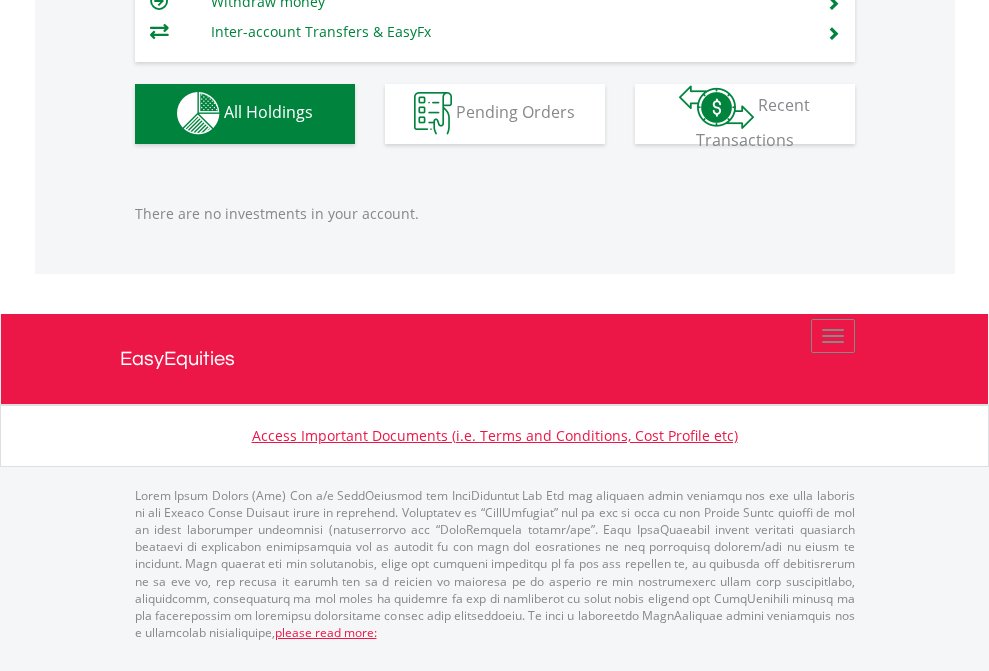 click on "EasyEquities EUR" at bounding box center (818, -1142) 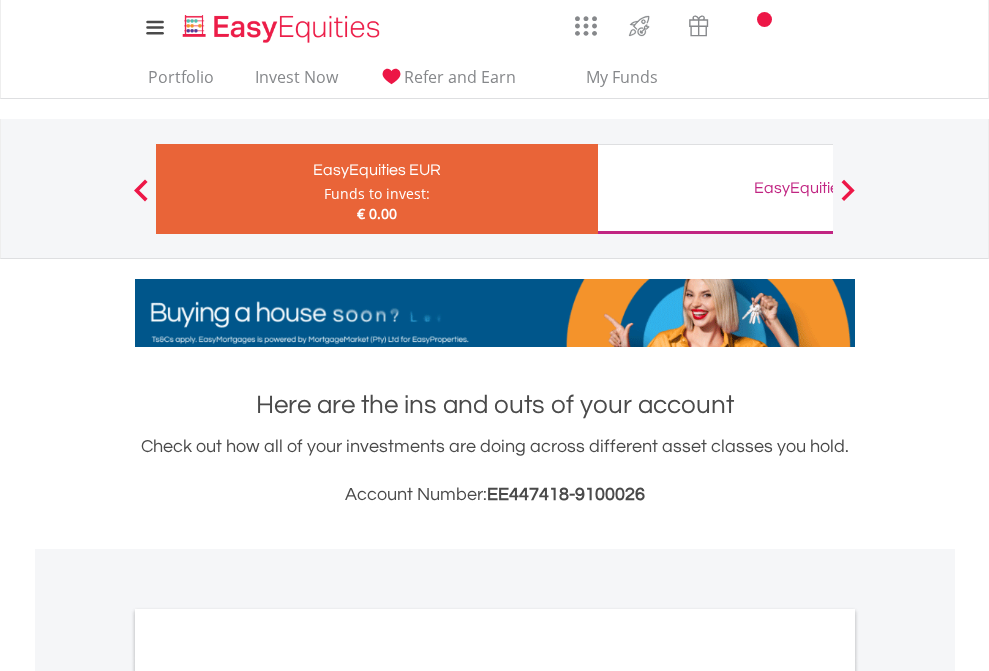 scroll, scrollTop: 1202, scrollLeft: 0, axis: vertical 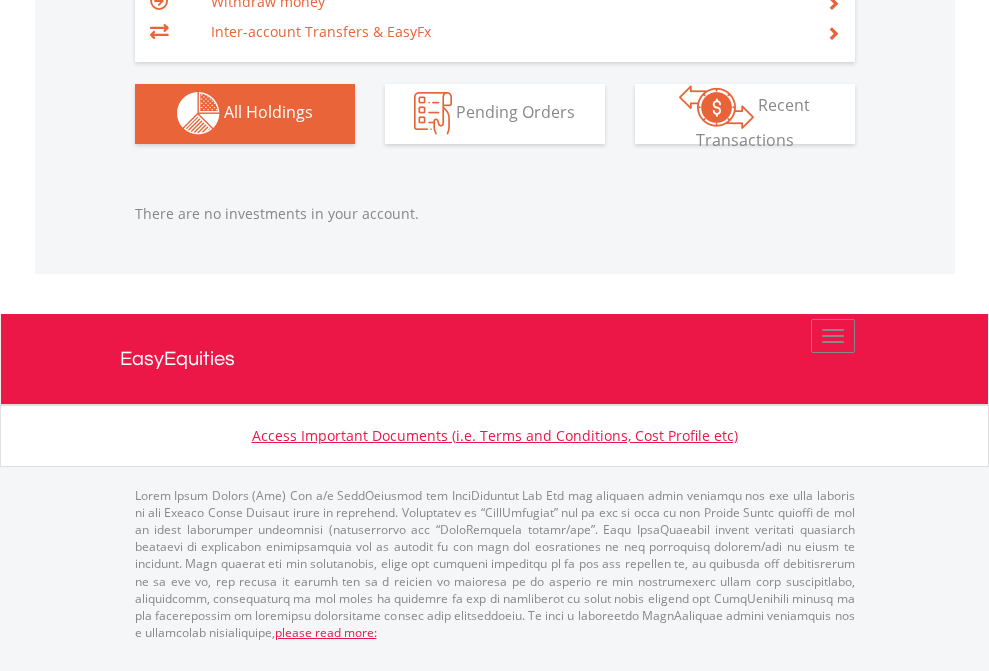 click on "EasyEquities GBP" at bounding box center (818, -1142) 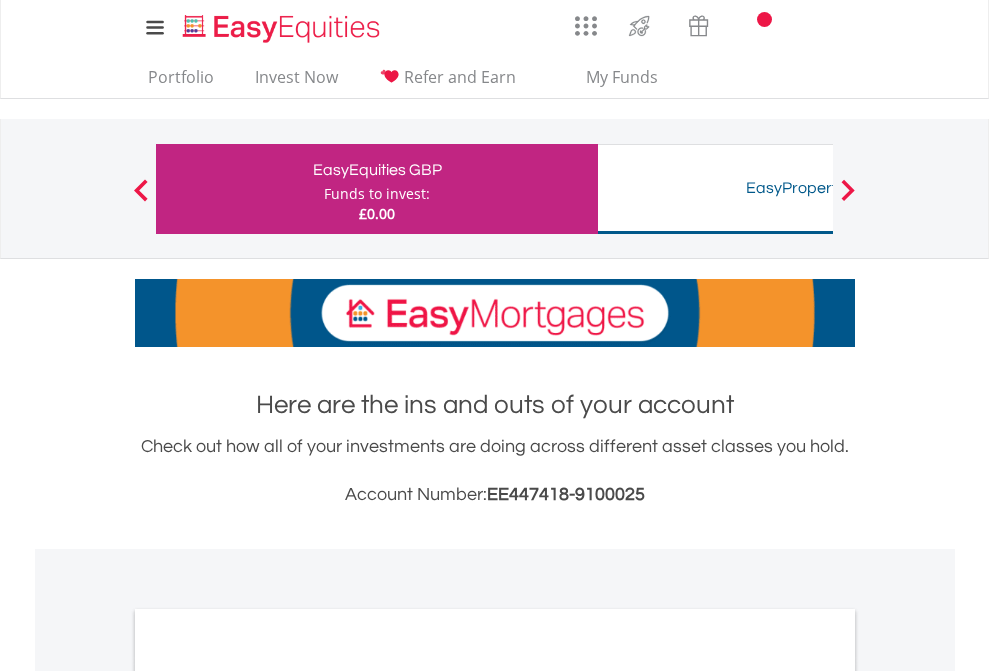 scroll, scrollTop: 0, scrollLeft: 0, axis: both 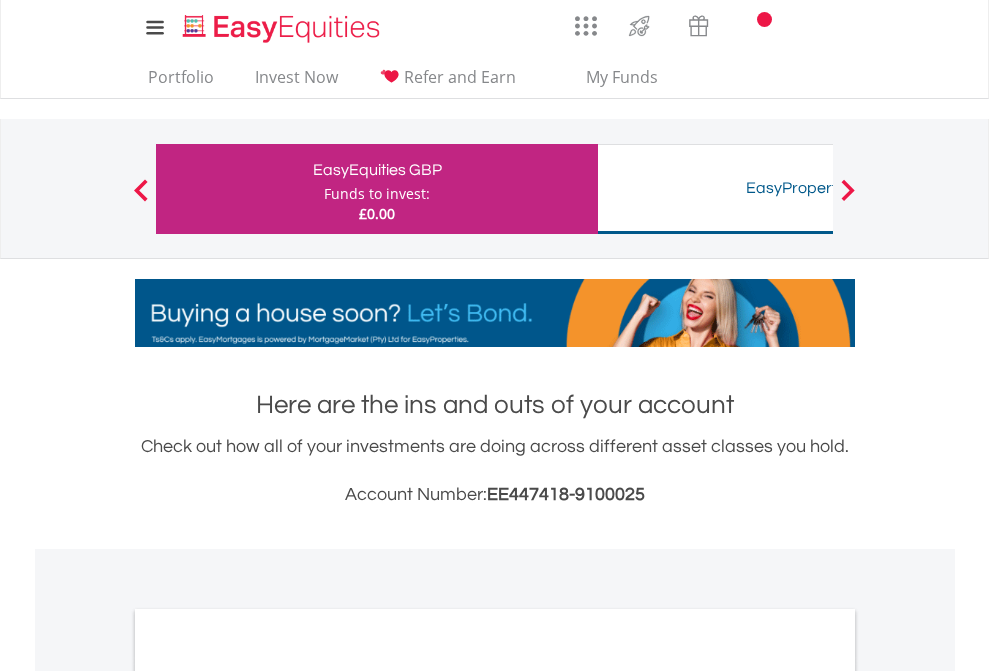 click on "All Holdings" at bounding box center [268, 1096] 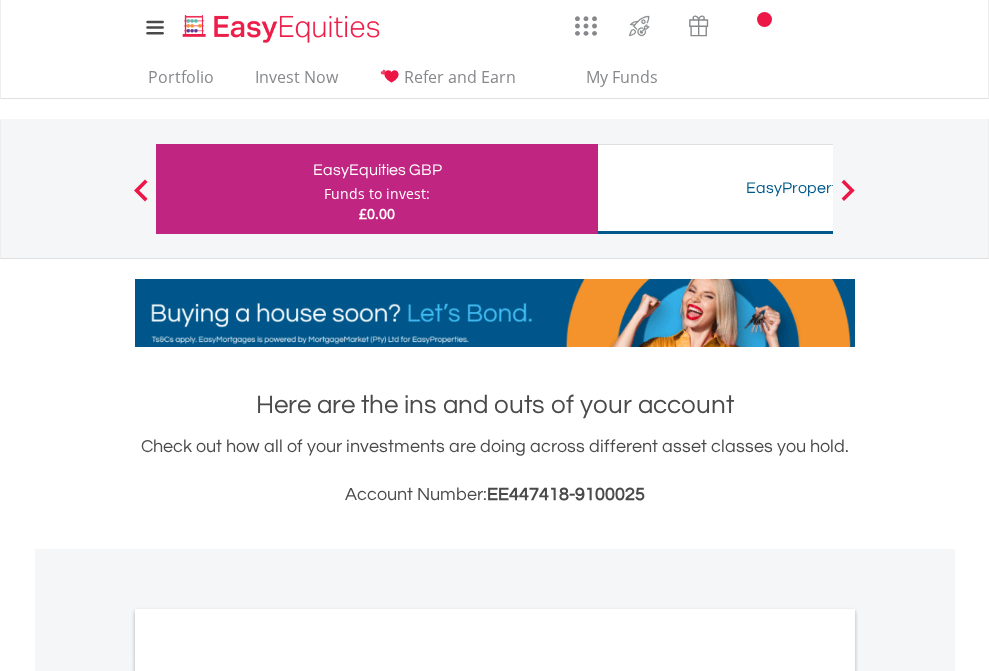 scroll, scrollTop: 1486, scrollLeft: 0, axis: vertical 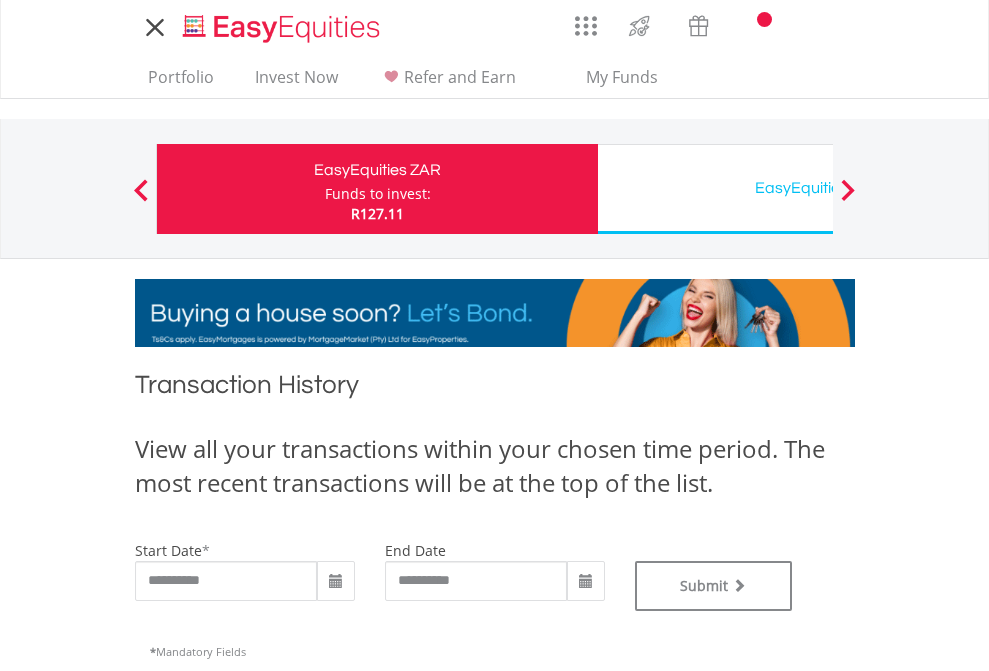 type on "**********" 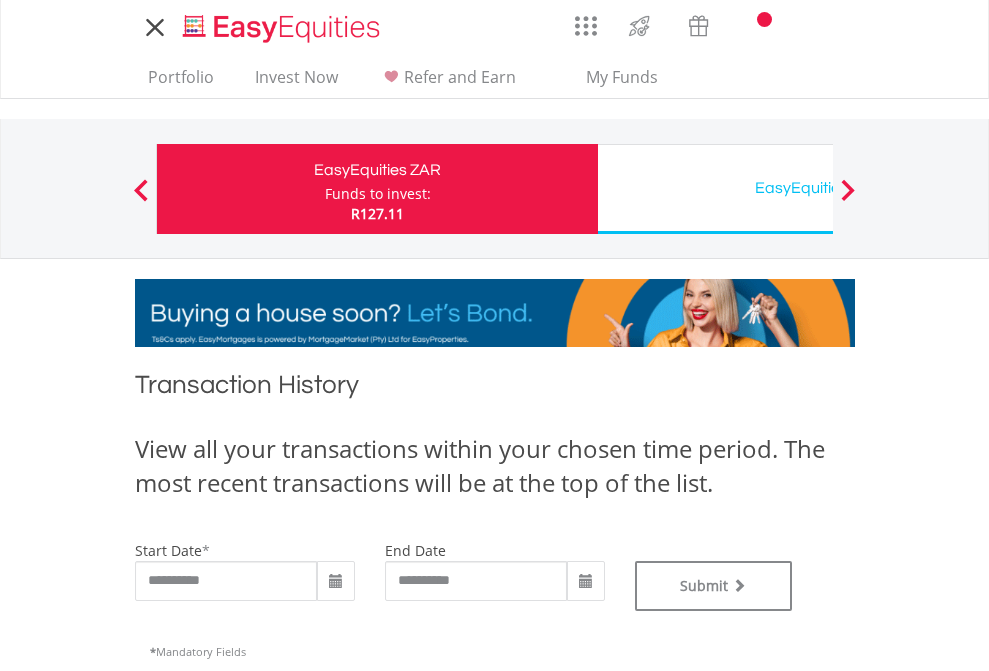 type on "**********" 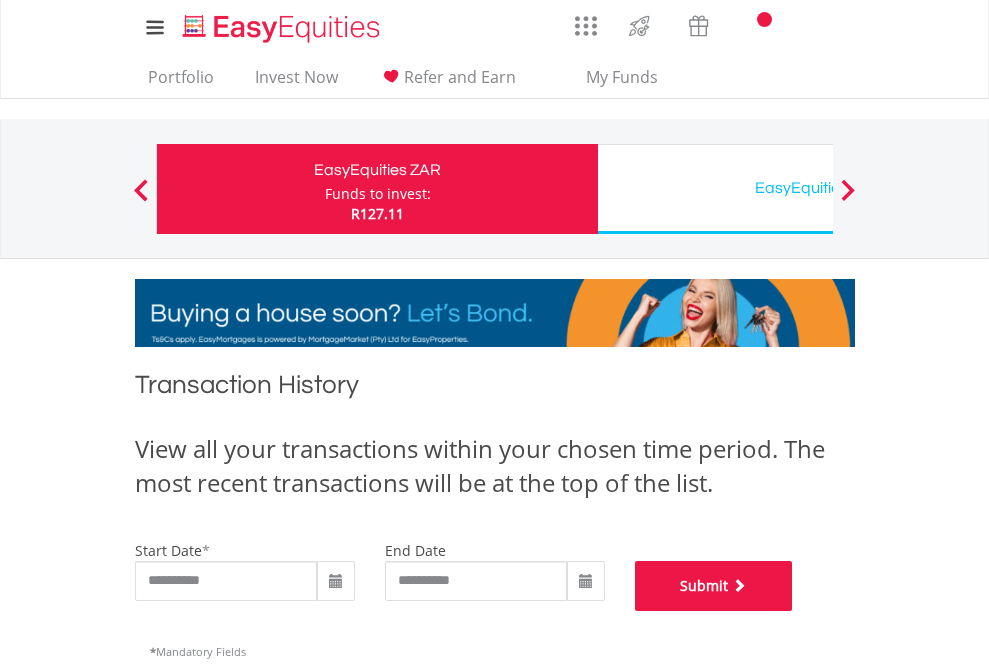 click on "Submit" at bounding box center (714, 586) 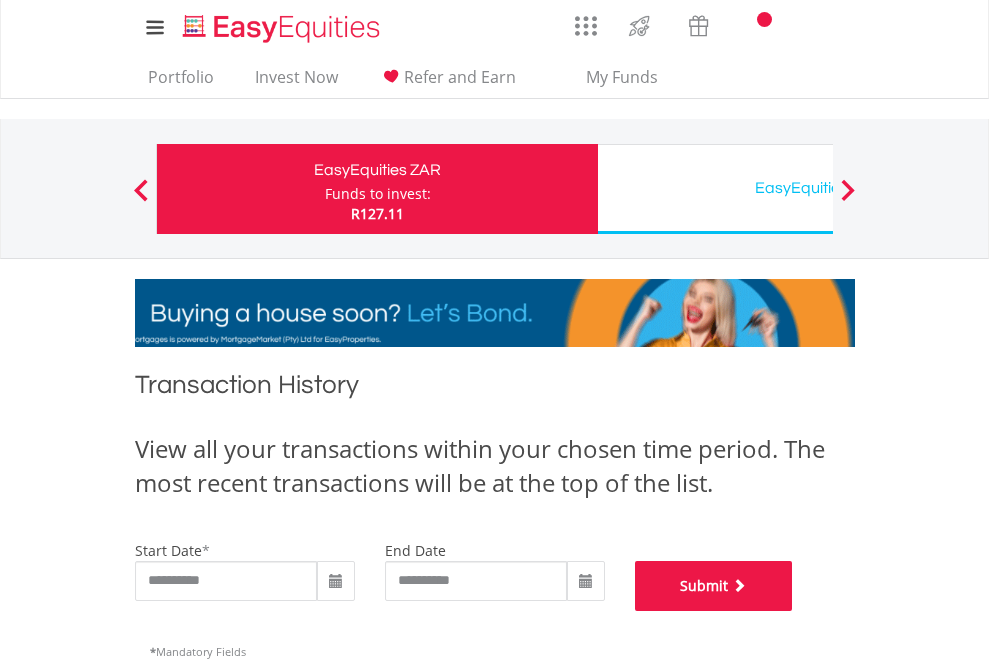 scroll, scrollTop: 811, scrollLeft: 0, axis: vertical 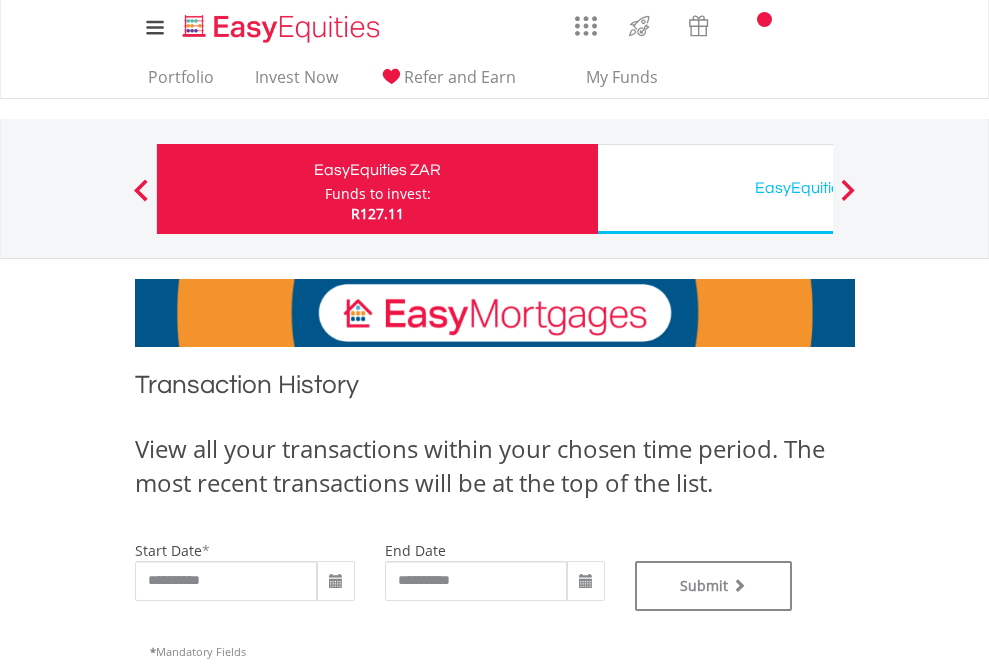 click on "EasyEquities USD" at bounding box center (818, 188) 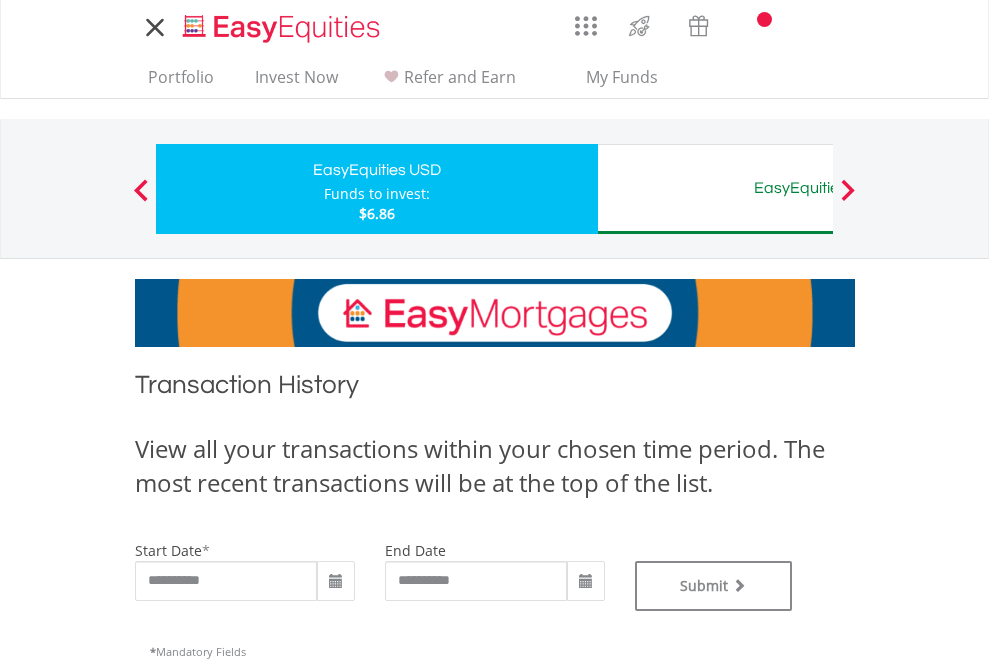 scroll, scrollTop: 0, scrollLeft: 0, axis: both 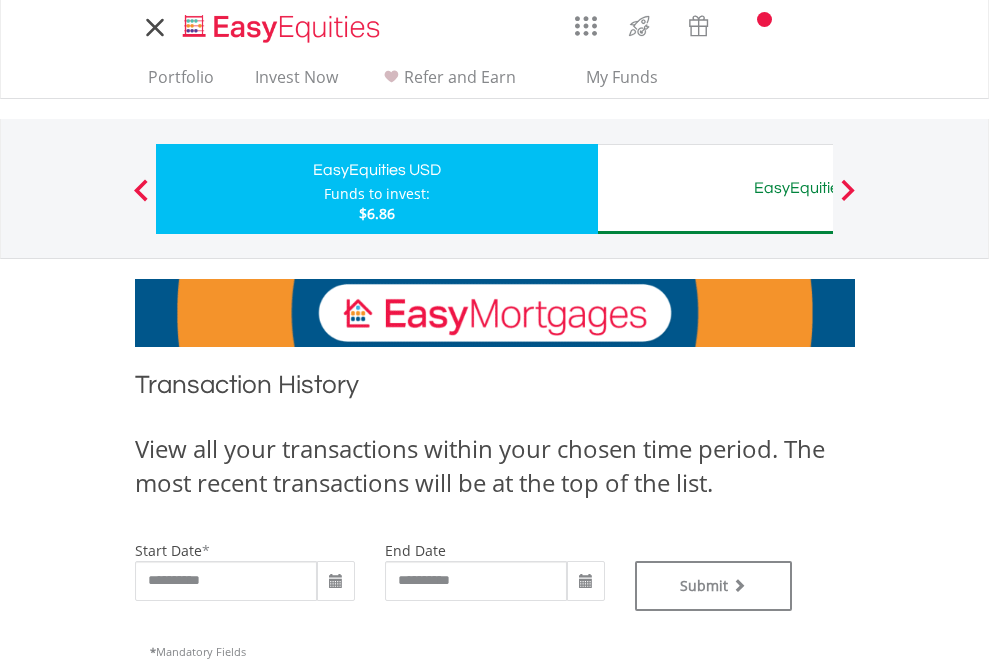 type on "**********" 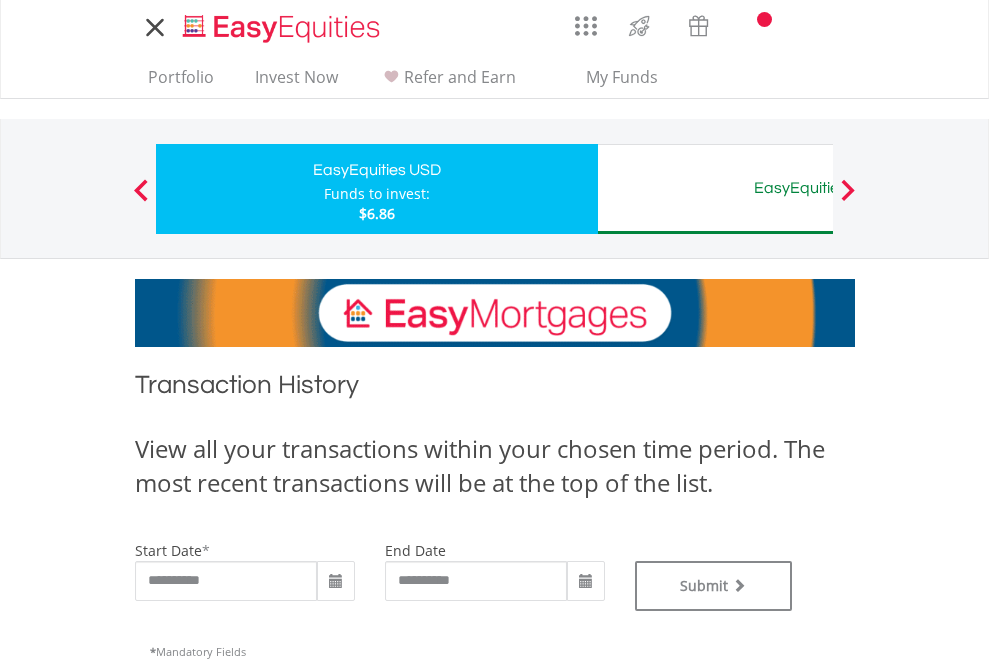 type on "**********" 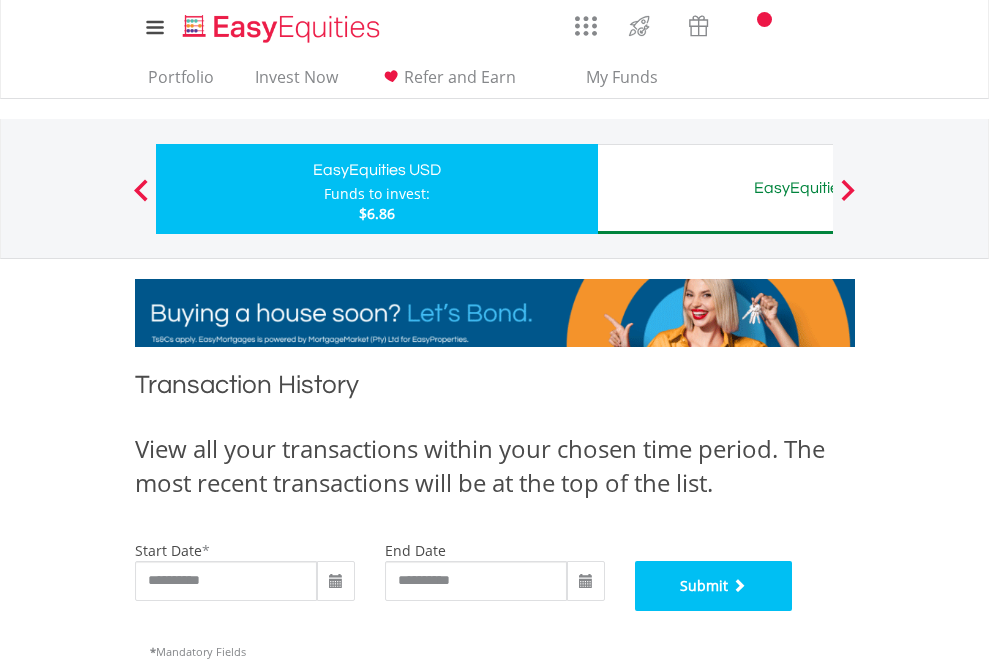 click on "Submit" at bounding box center [714, 586] 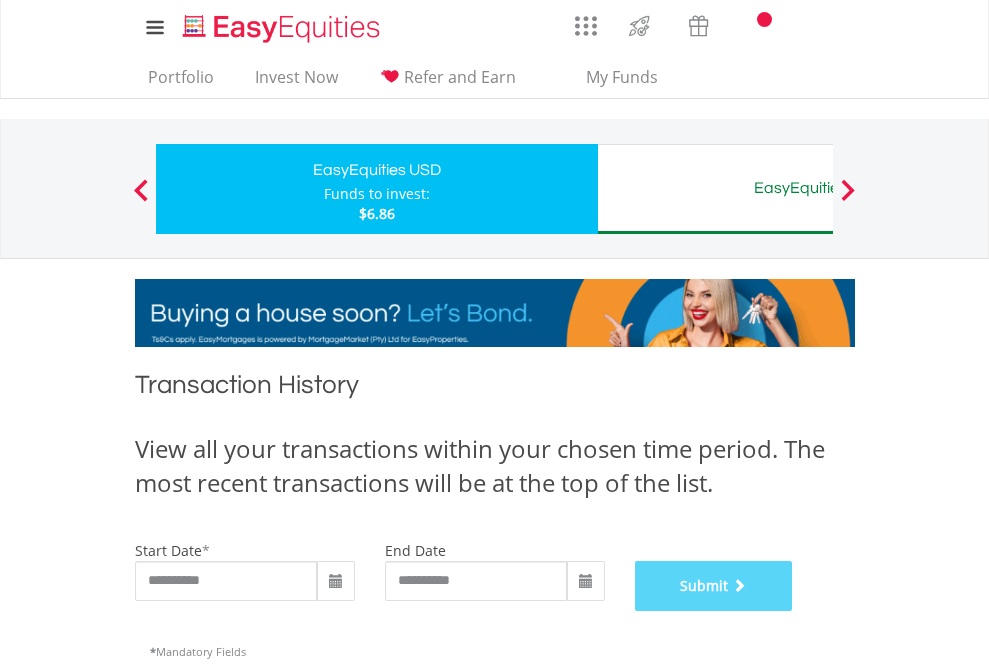 scroll, scrollTop: 811, scrollLeft: 0, axis: vertical 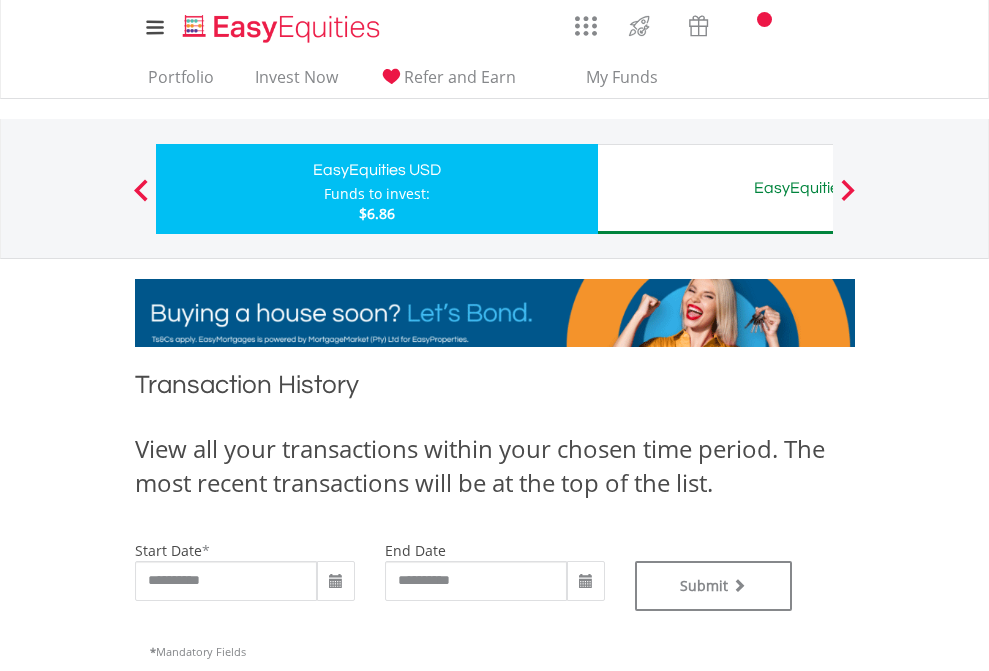 click on "EasyEquities AUD" at bounding box center [818, 188] 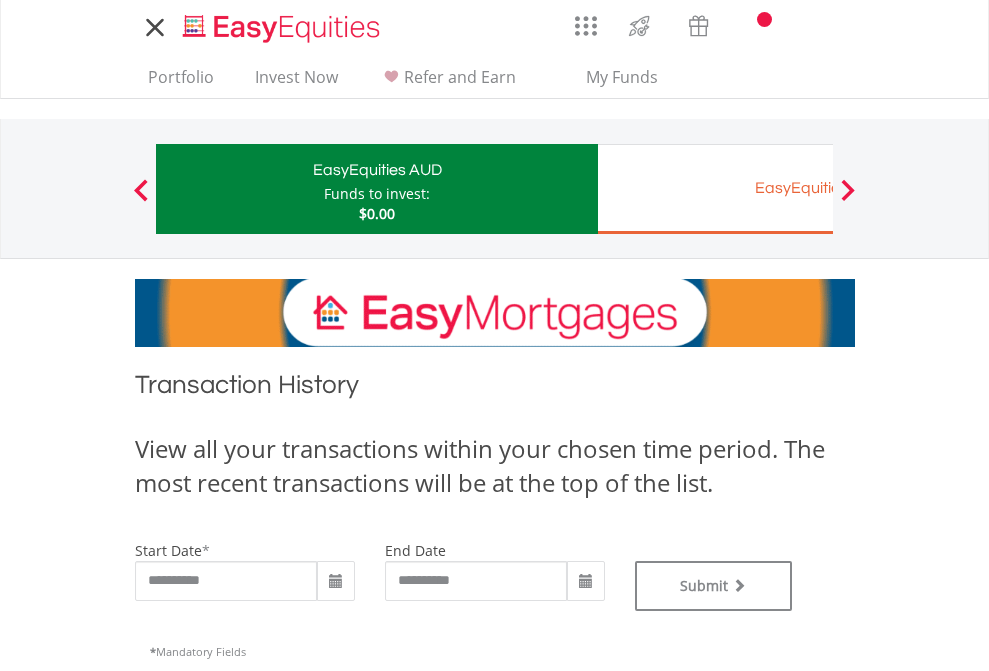 scroll, scrollTop: 0, scrollLeft: 0, axis: both 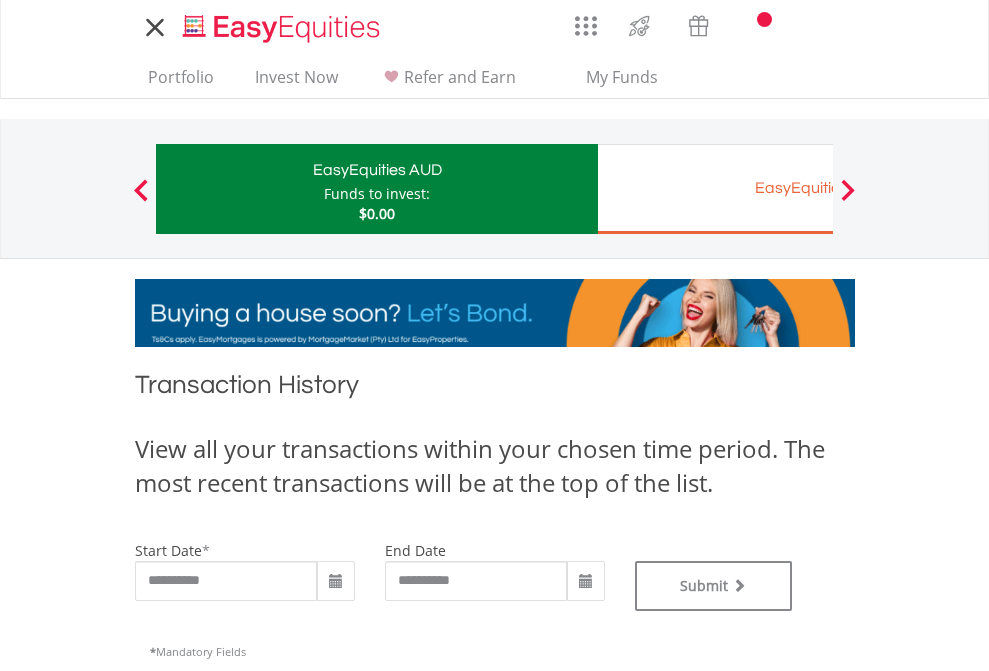 type on "**********" 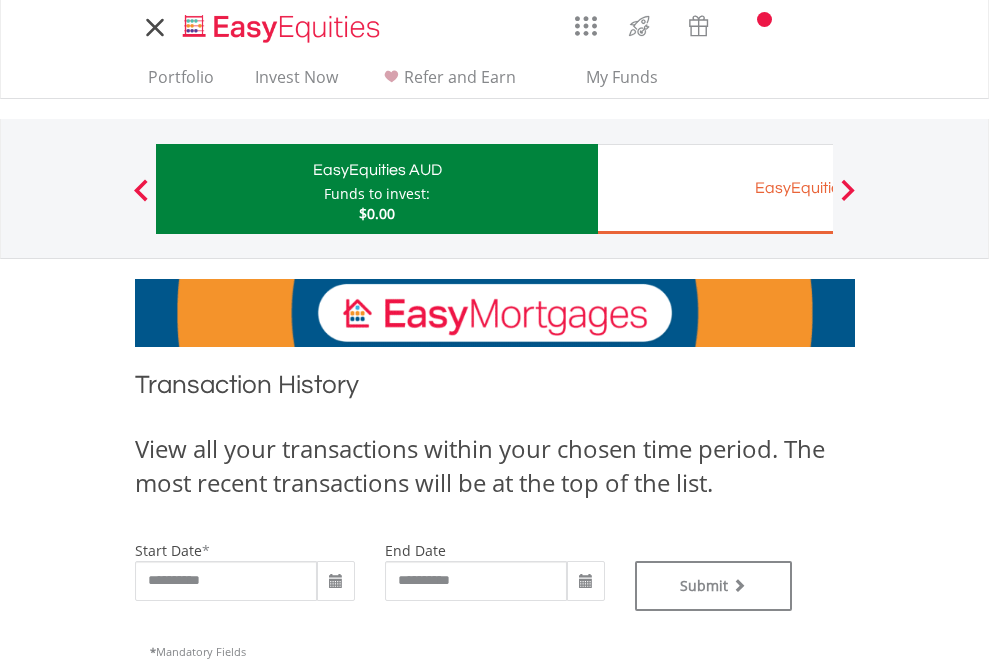 type on "**********" 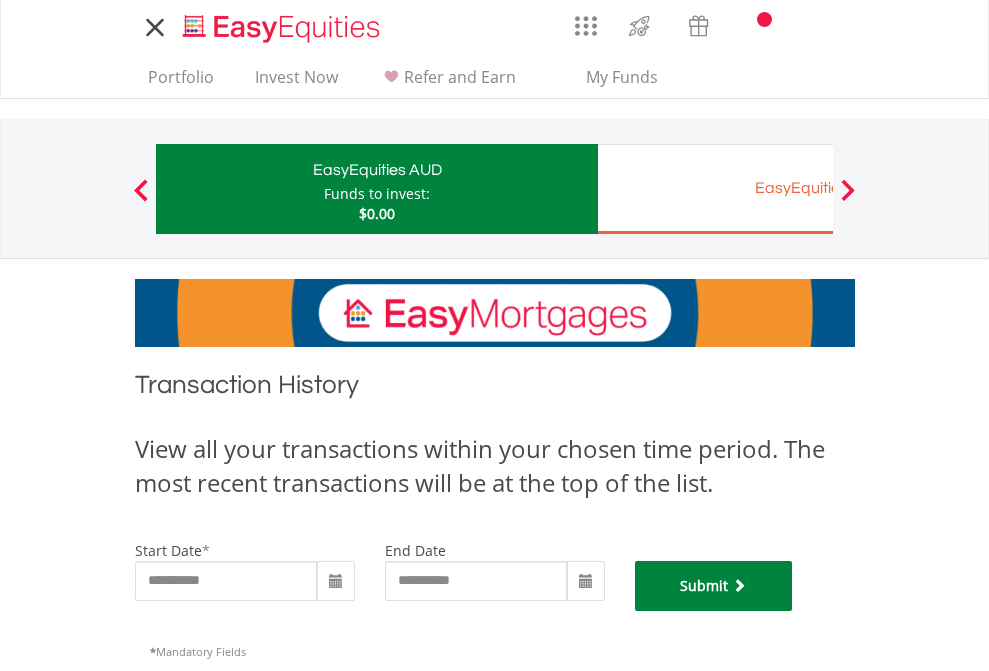 click on "Submit" at bounding box center (714, 586) 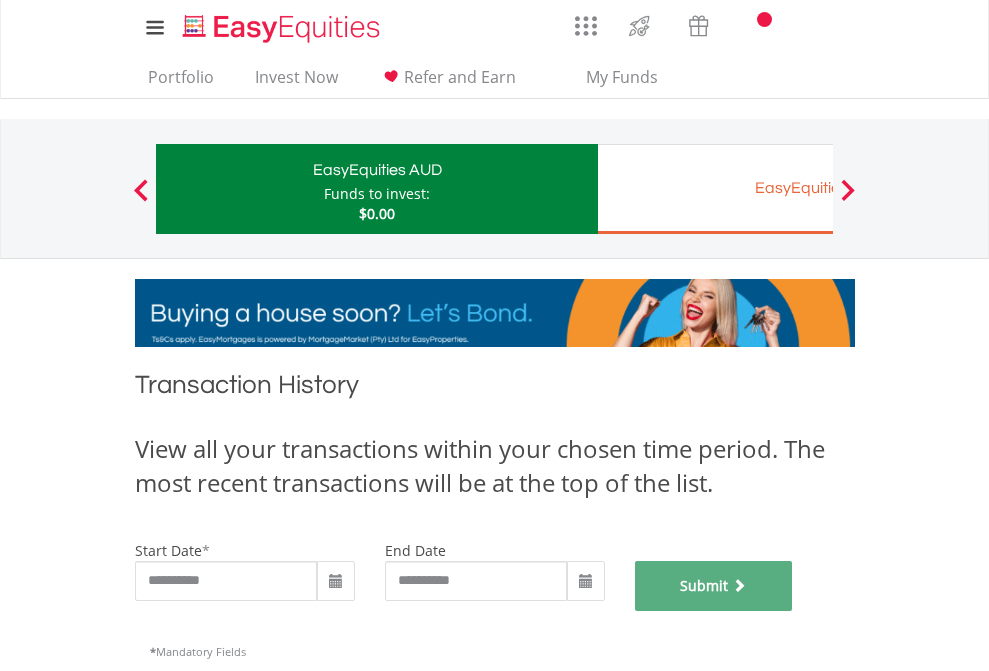 scroll, scrollTop: 811, scrollLeft: 0, axis: vertical 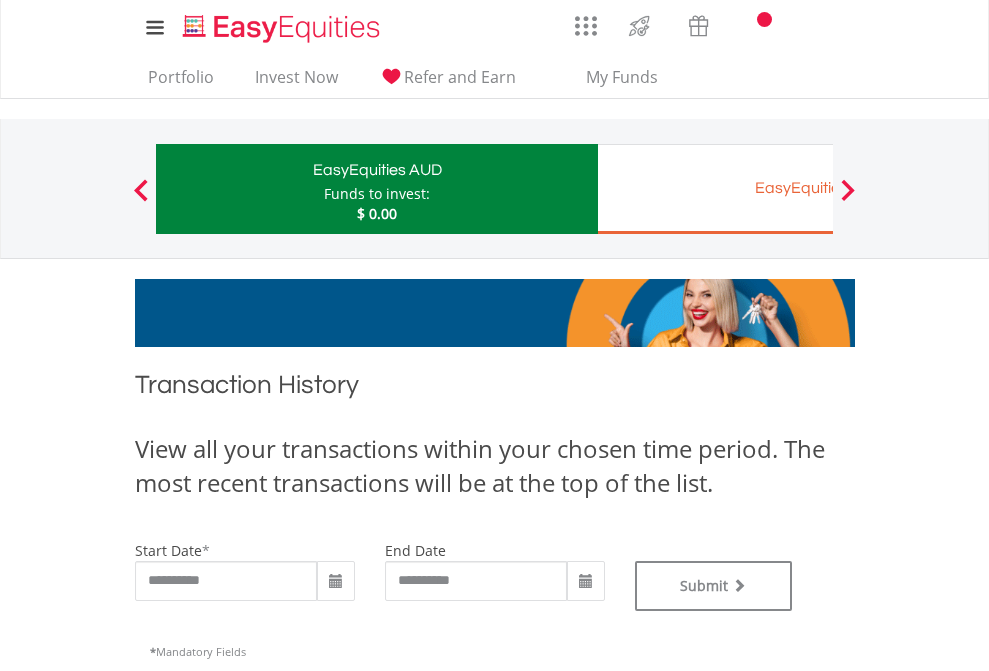 click on "EasyEquities EUR" at bounding box center (818, 188) 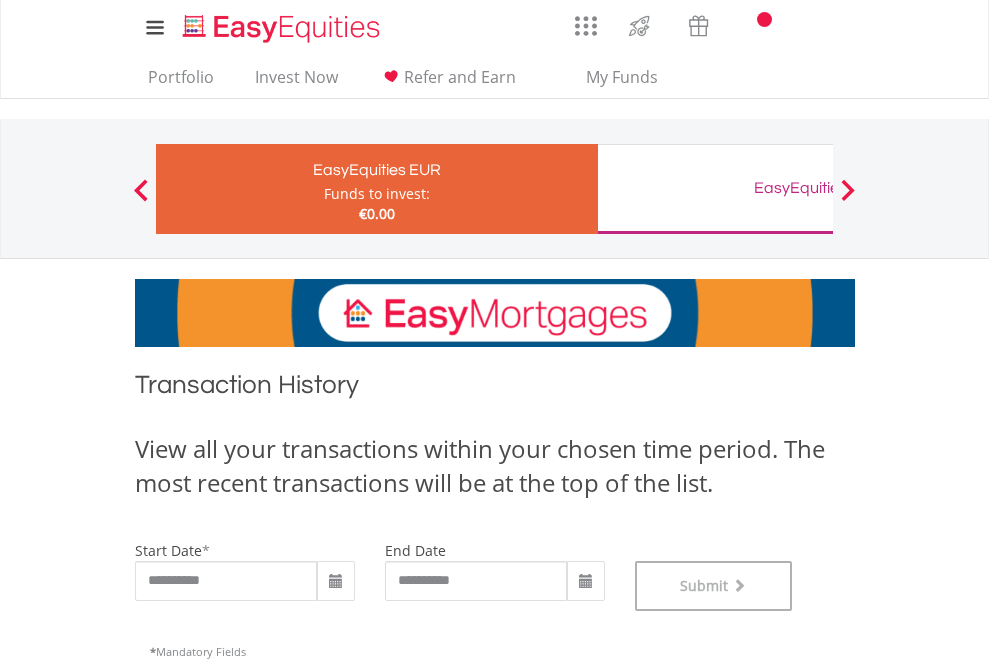 scroll, scrollTop: 811, scrollLeft: 0, axis: vertical 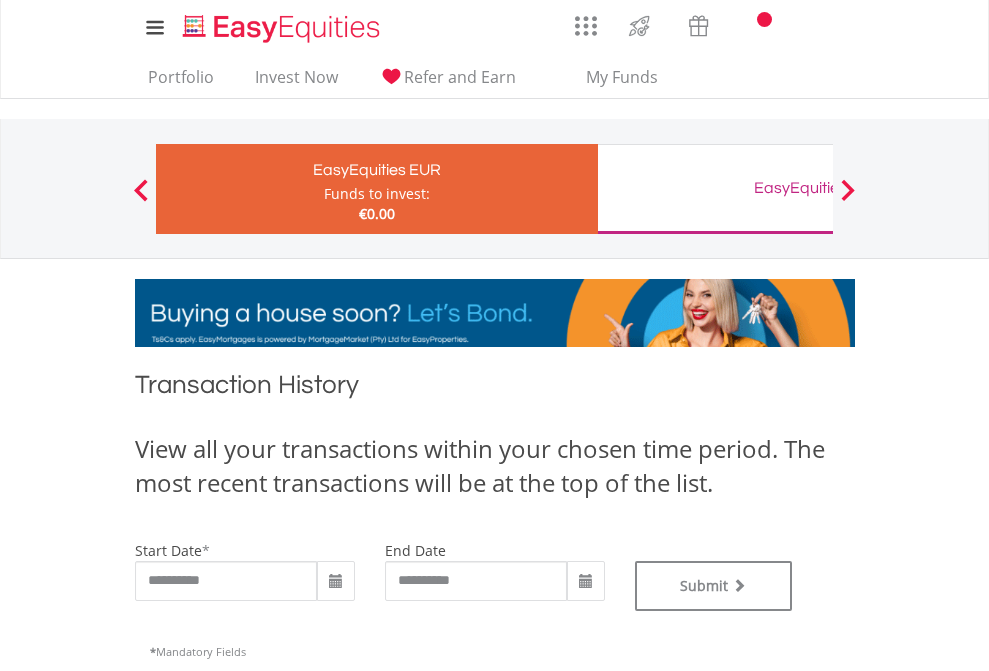click on "EasyEquities GBP" at bounding box center [818, 188] 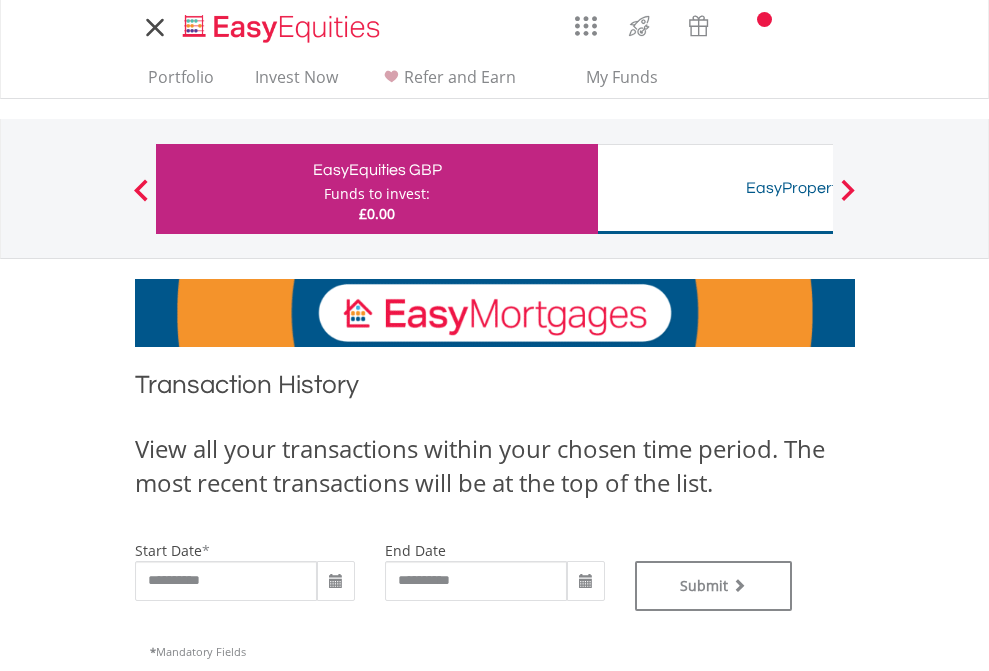 scroll, scrollTop: 0, scrollLeft: 0, axis: both 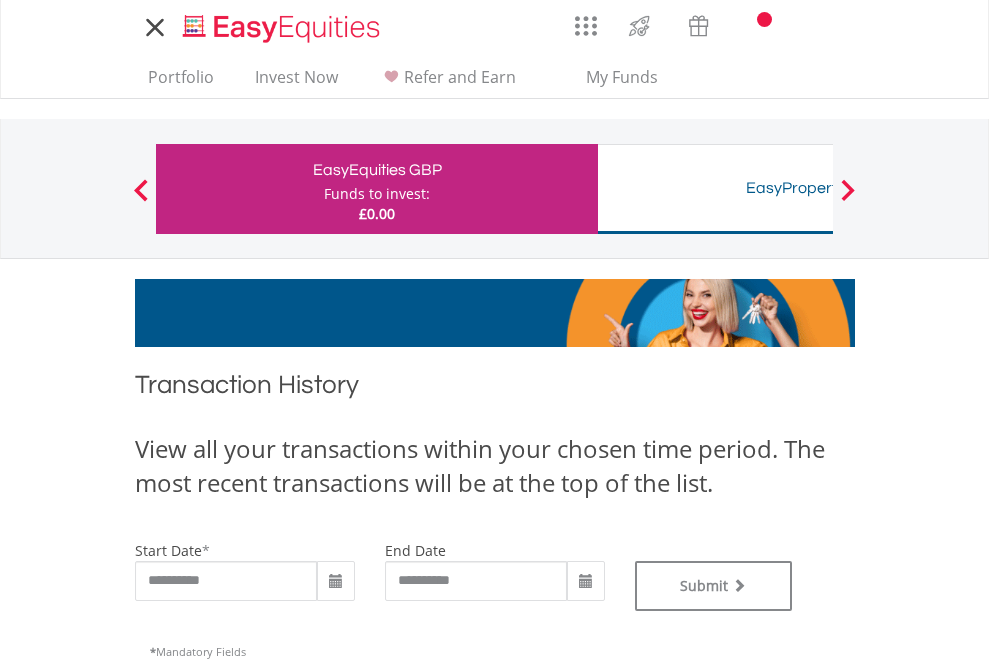 type on "**********" 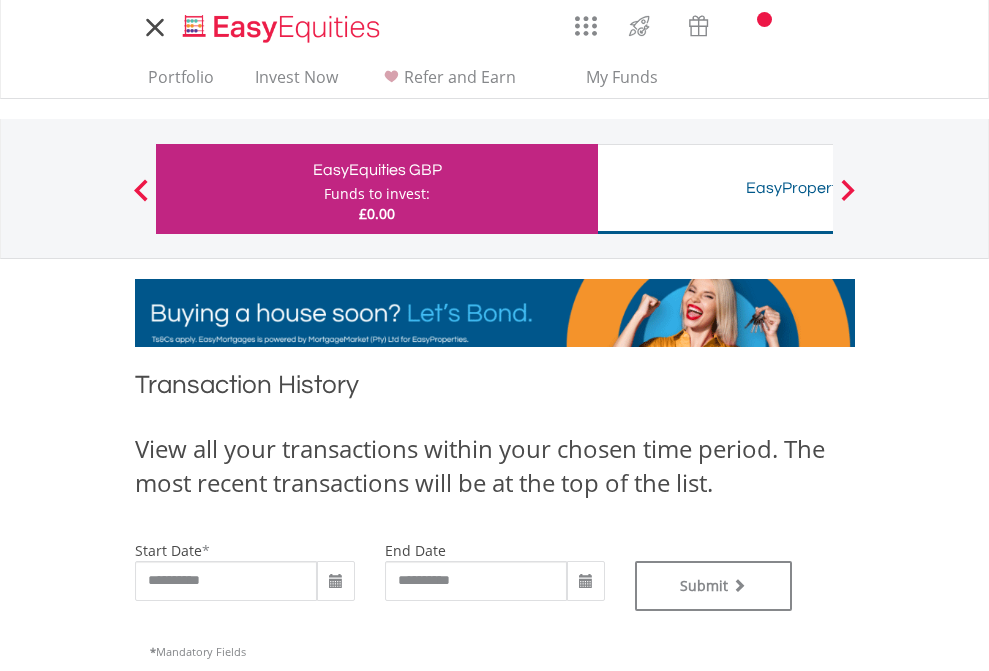 type on "**********" 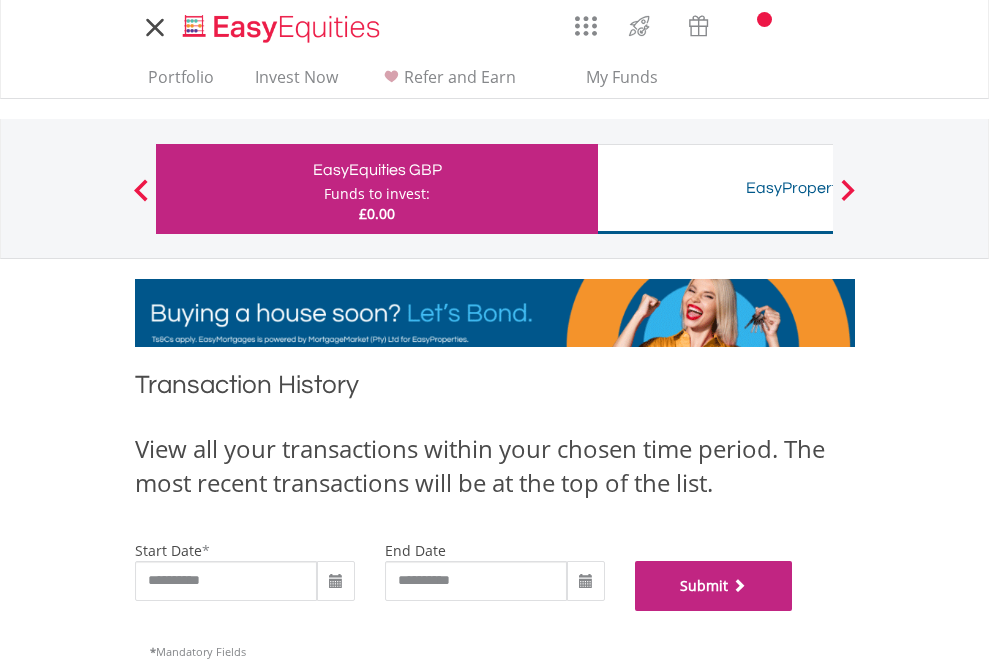 click on "Submit" at bounding box center (714, 586) 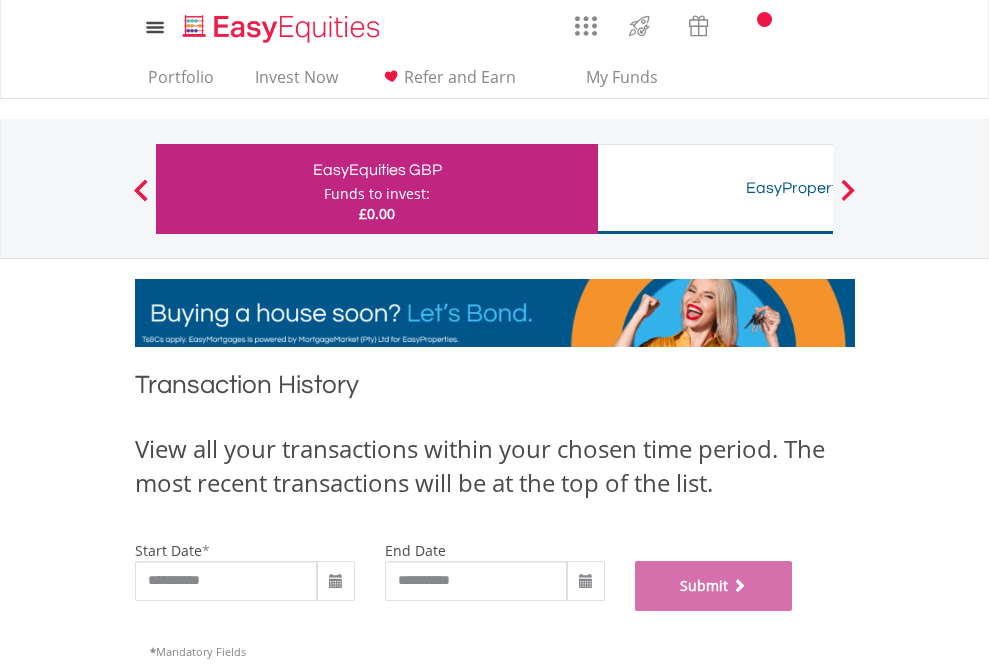 scroll, scrollTop: 811, scrollLeft: 0, axis: vertical 